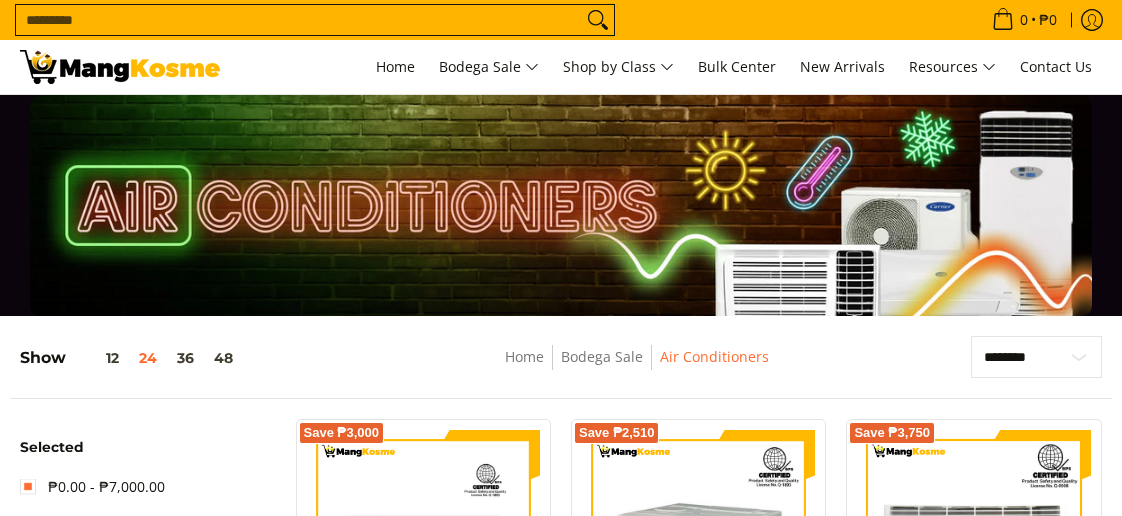 scroll, scrollTop: 241, scrollLeft: 0, axis: vertical 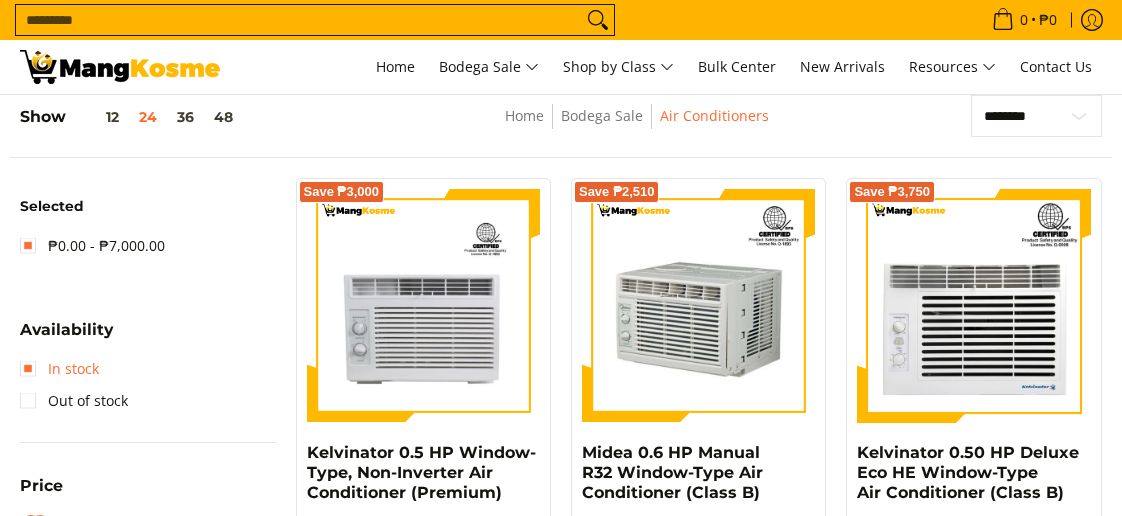 click on "In stock" at bounding box center (59, 369) 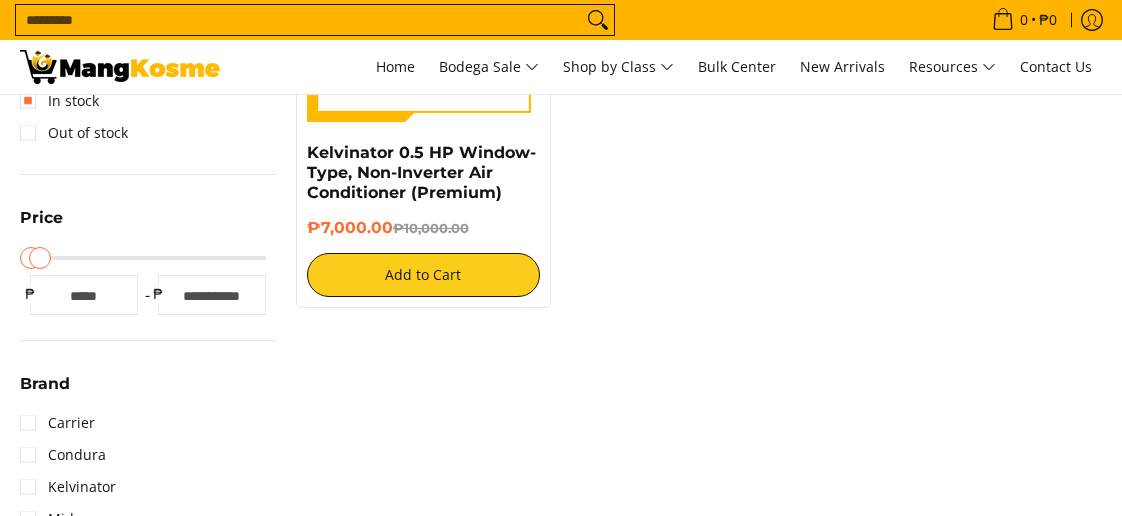 scroll, scrollTop: 441, scrollLeft: 0, axis: vertical 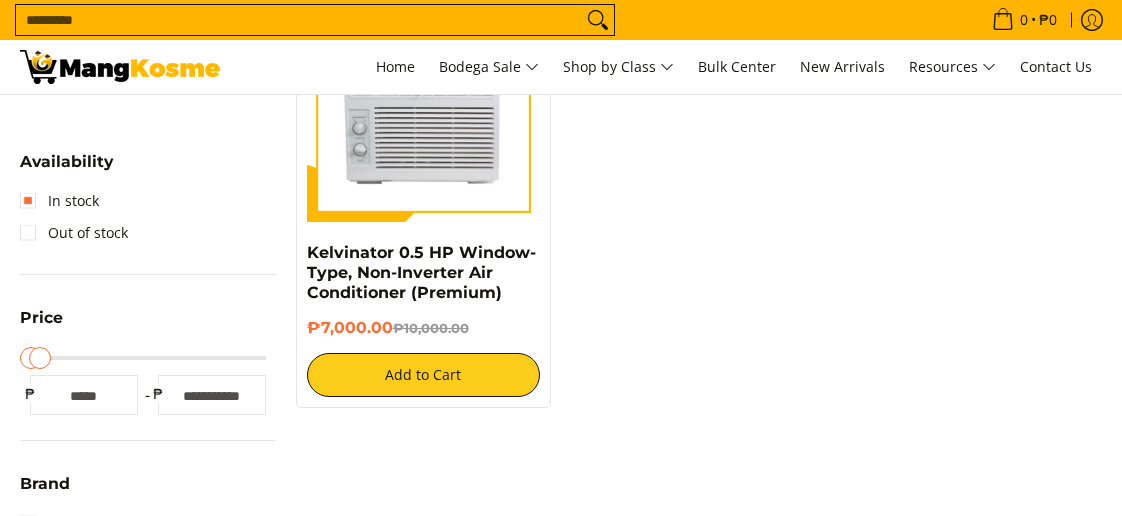 drag, startPoint x: 183, startPoint y: 401, endPoint x: 271, endPoint y: 399, distance: 88.02273 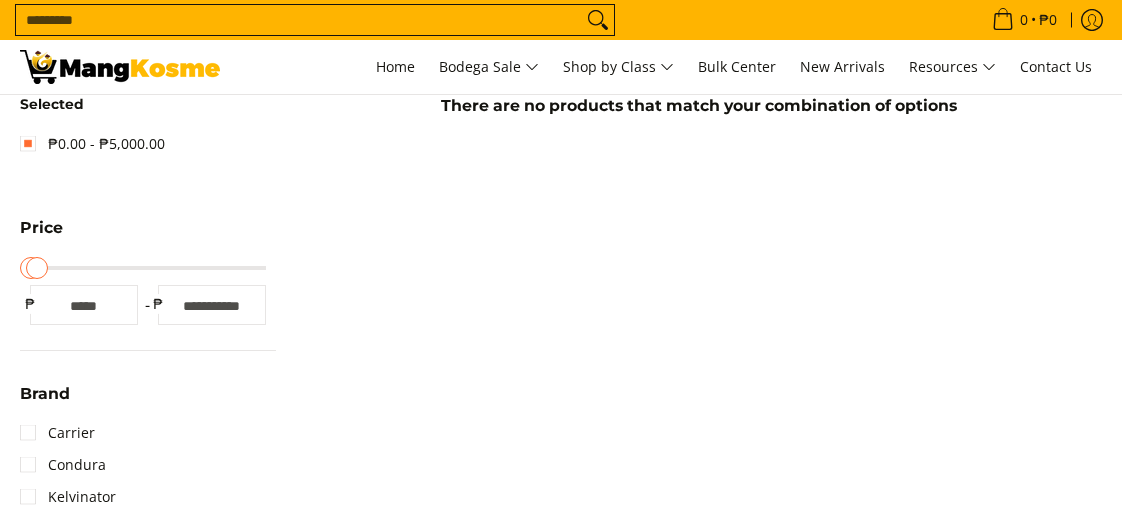 scroll, scrollTop: 241, scrollLeft: 0, axis: vertical 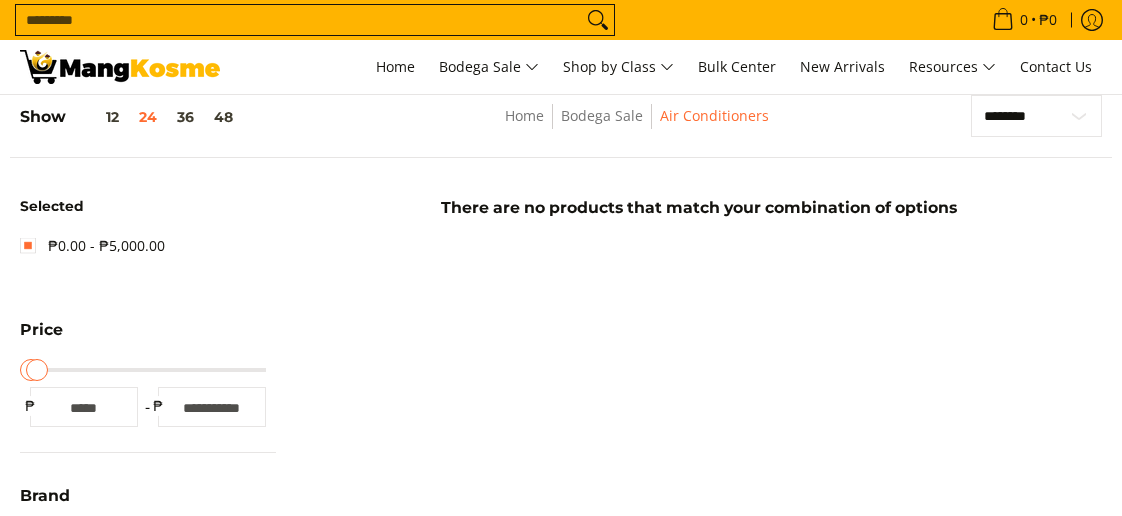 drag, startPoint x: 188, startPoint y: 406, endPoint x: 269, endPoint y: 405, distance: 81.00617 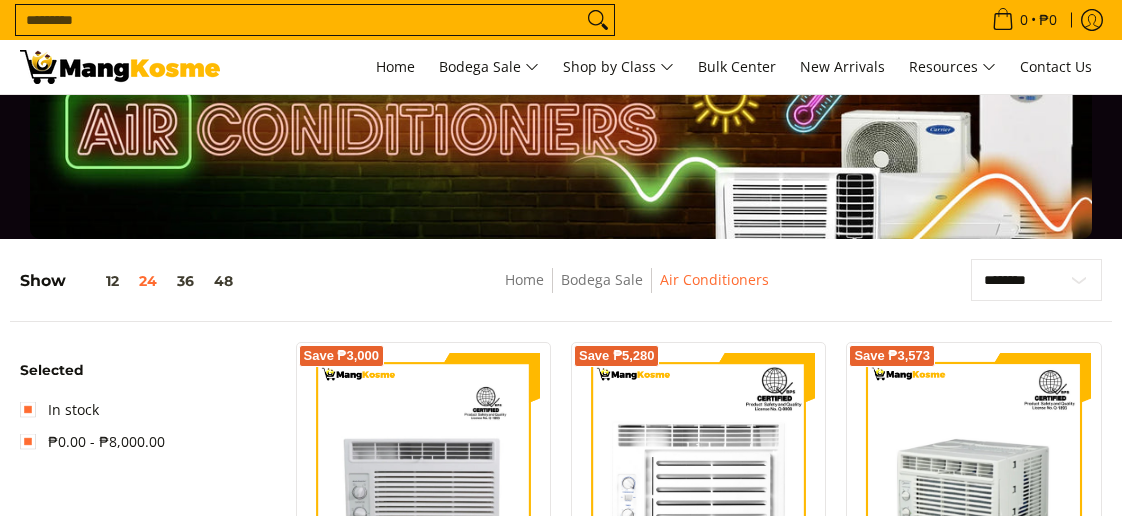scroll, scrollTop: 0, scrollLeft: 0, axis: both 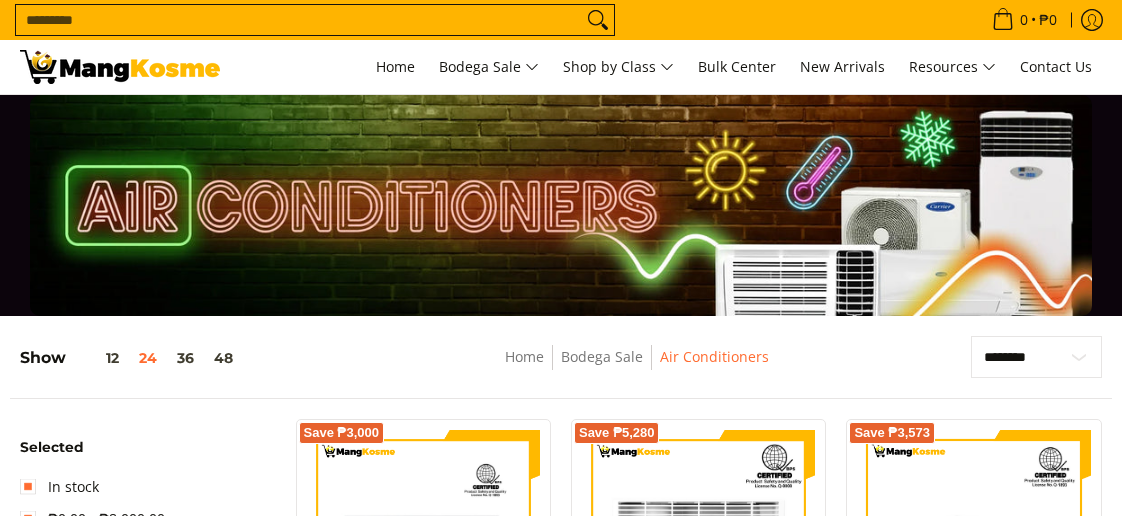 click on "Search..." at bounding box center (299, 20) 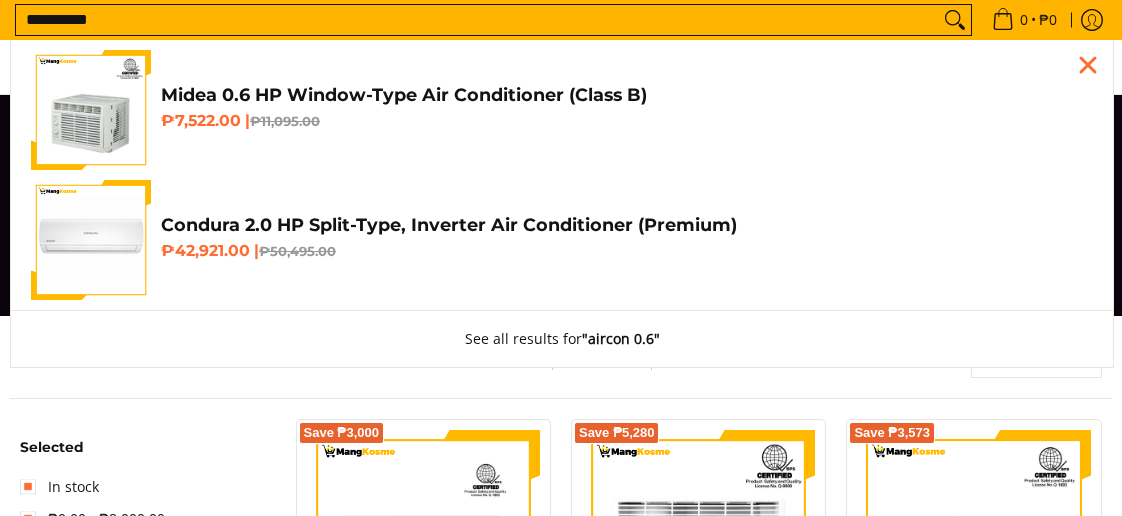 type on "**********" 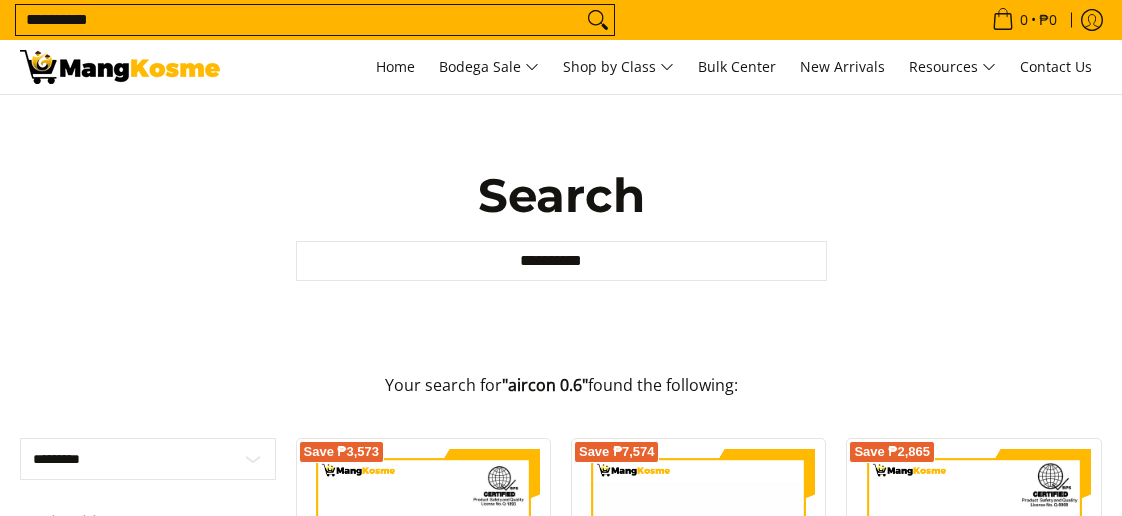 scroll, scrollTop: 0, scrollLeft: 0, axis: both 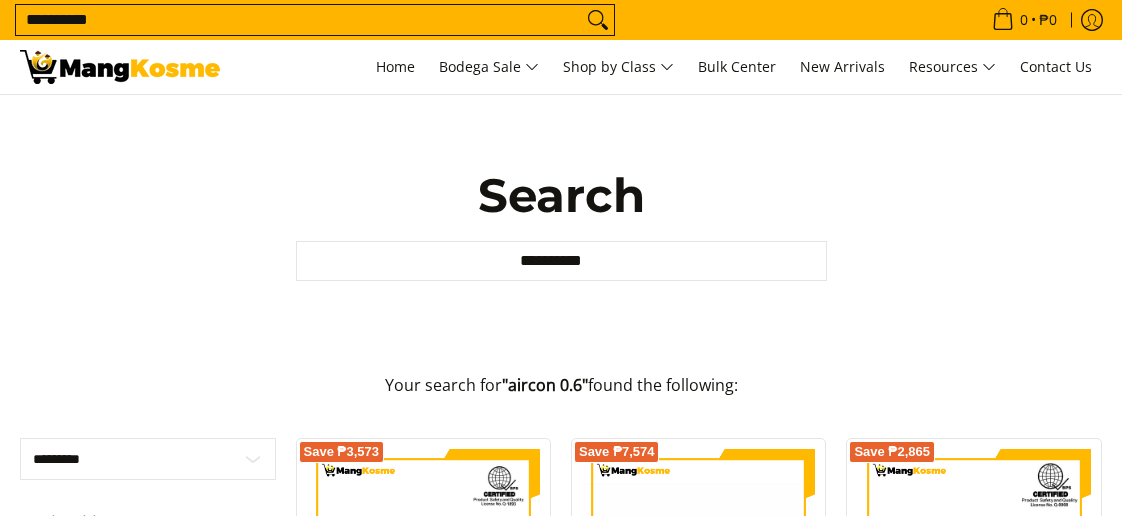 click on "**********" at bounding box center [299, 20] 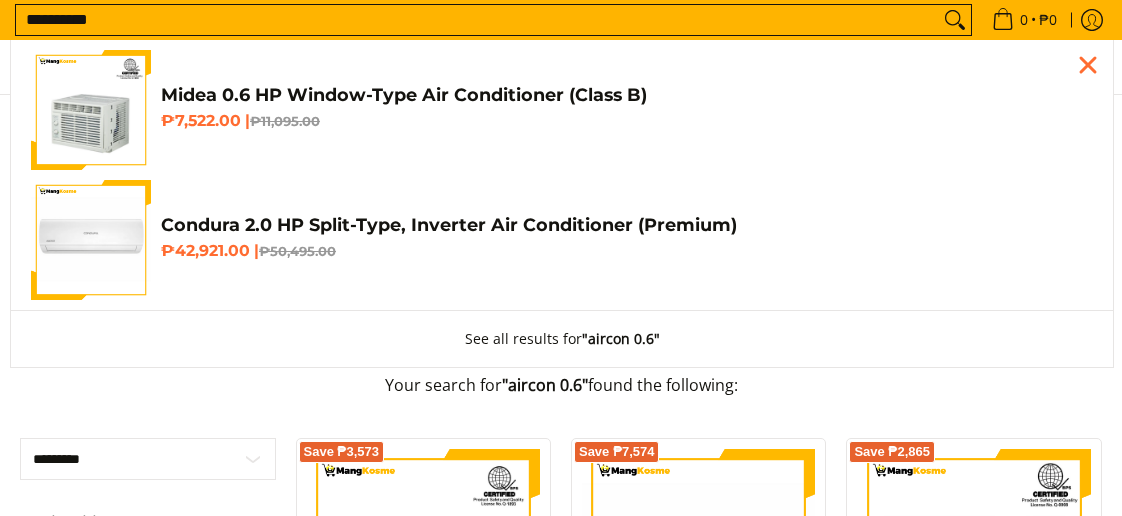 click on "**********" at bounding box center [477, 20] 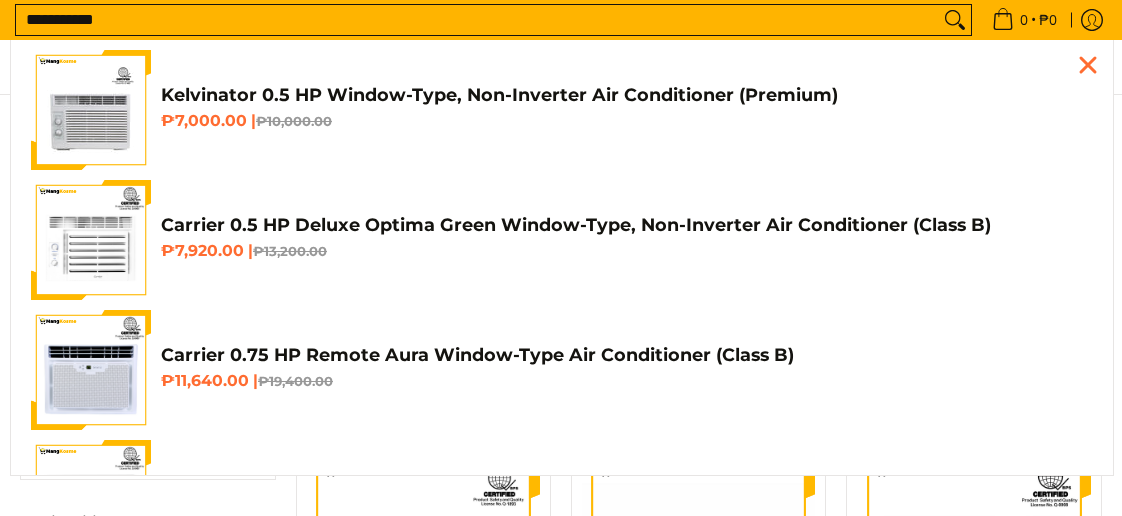 type on "**********" 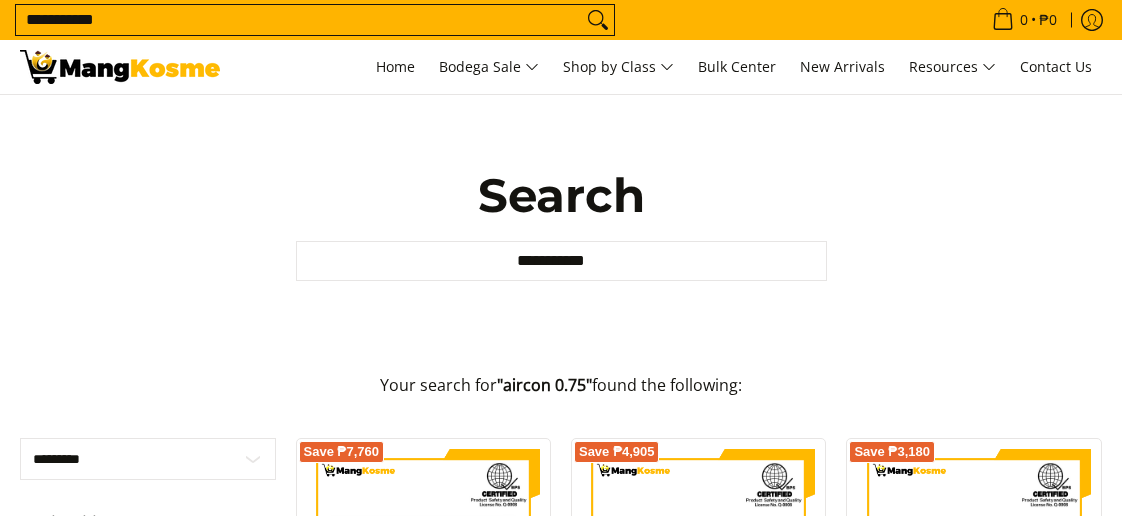 scroll, scrollTop: 0, scrollLeft: 0, axis: both 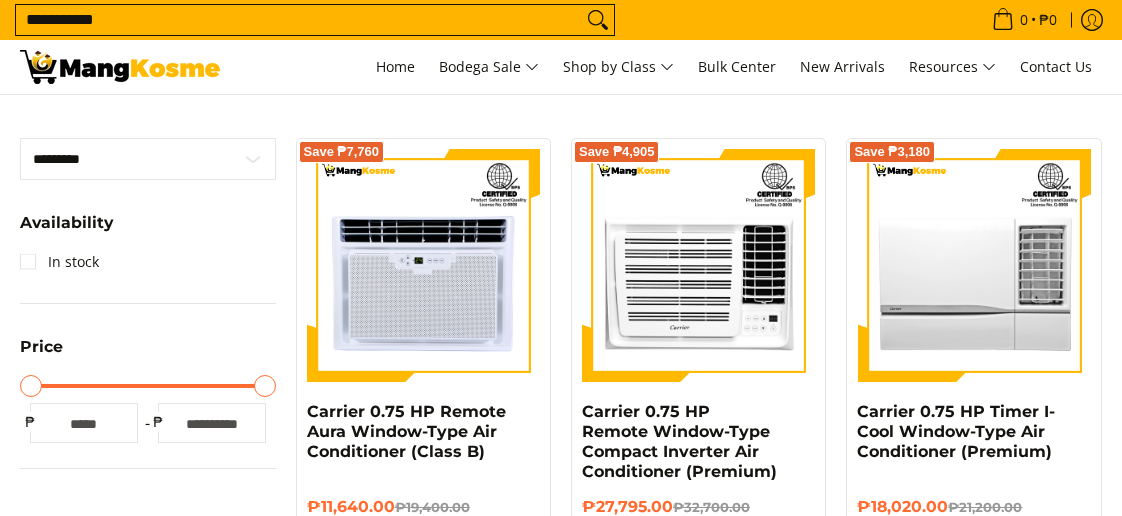 drag, startPoint x: 183, startPoint y: 419, endPoint x: 251, endPoint y: 419, distance: 68 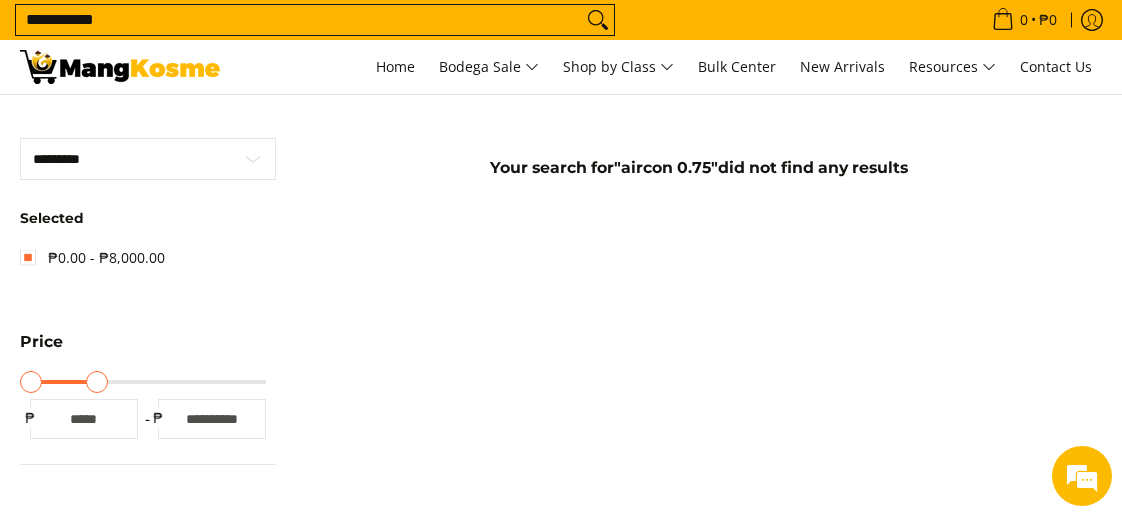 scroll, scrollTop: 278, scrollLeft: 0, axis: vertical 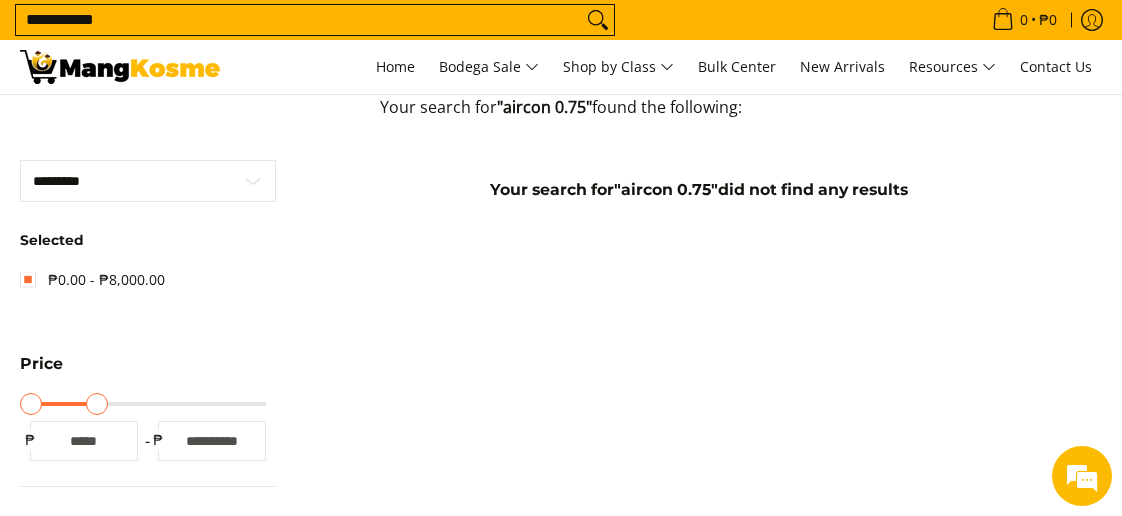 drag, startPoint x: 196, startPoint y: 441, endPoint x: 243, endPoint y: 441, distance: 47 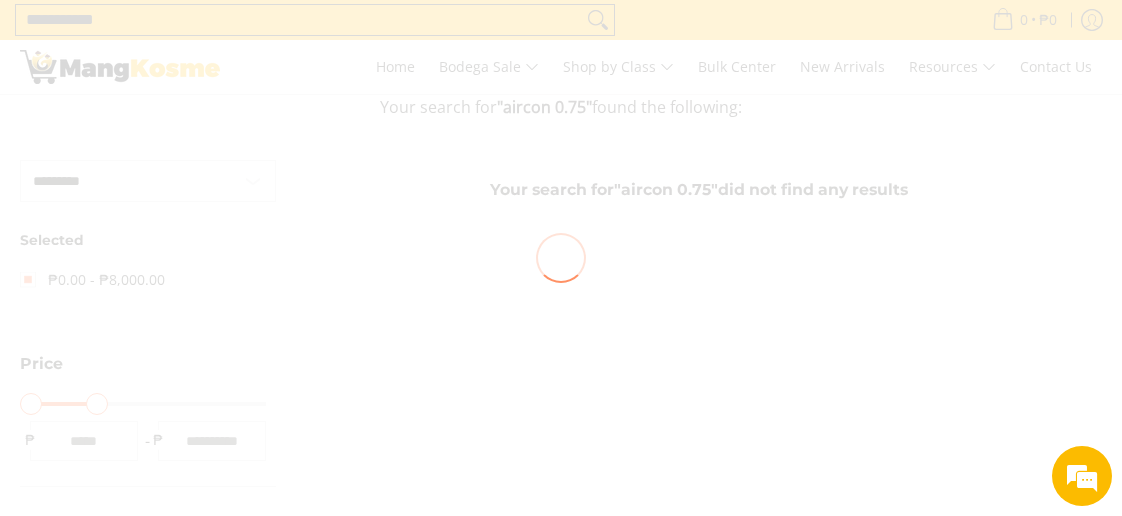 type on "****" 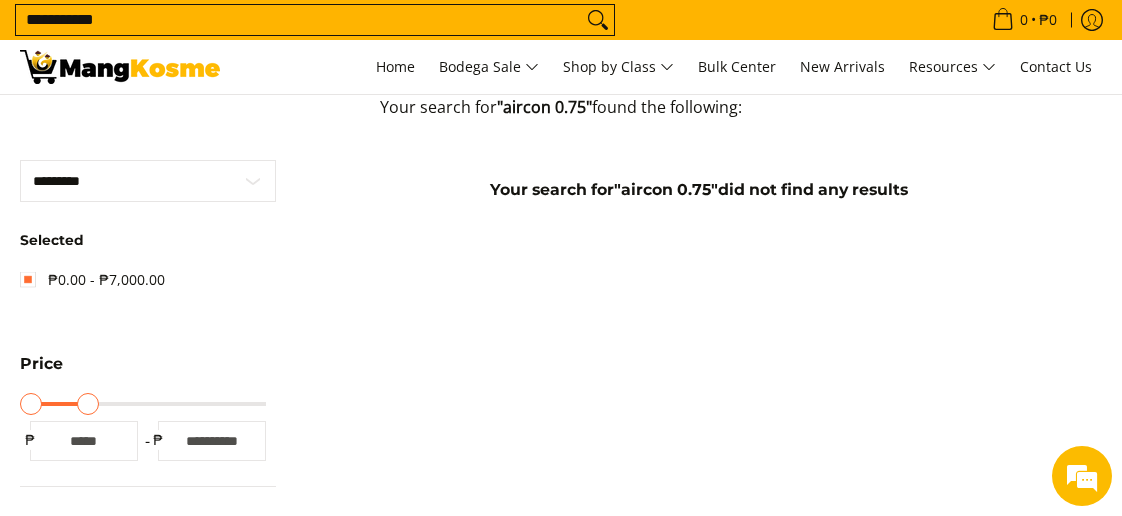 drag, startPoint x: 184, startPoint y: 434, endPoint x: 249, endPoint y: 437, distance: 65.06919 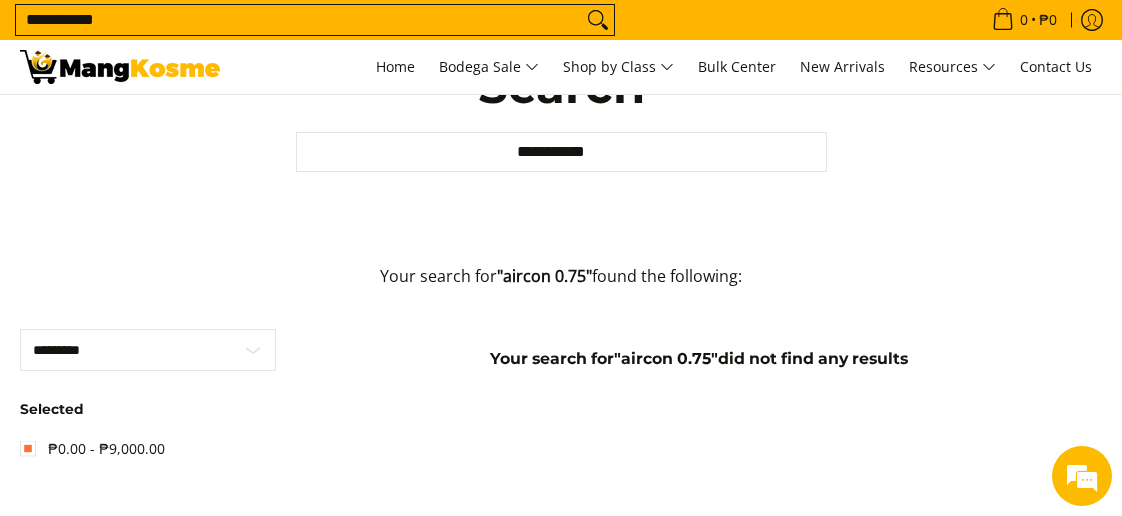 scroll, scrollTop: 0, scrollLeft: 0, axis: both 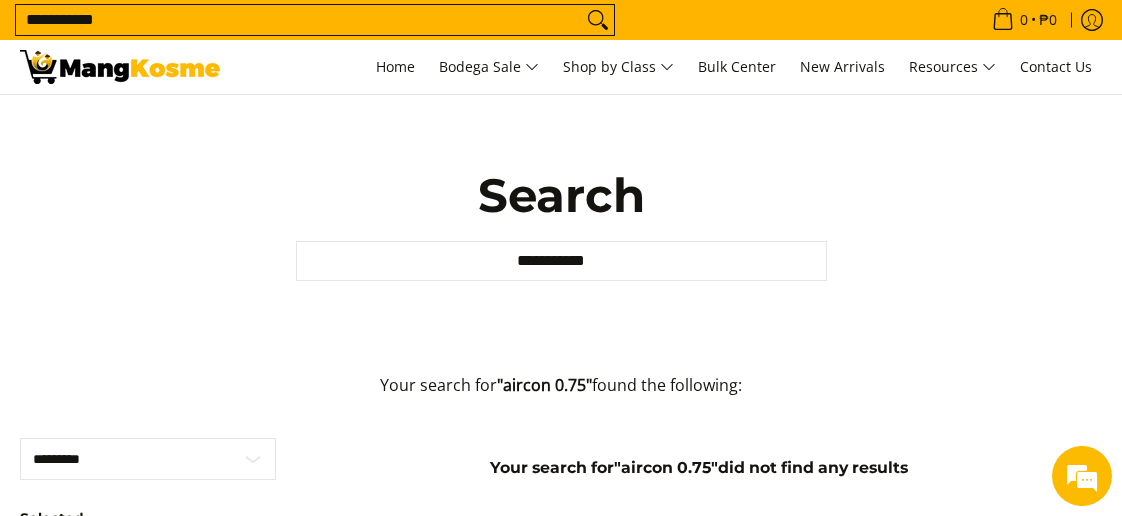 click on "**********" at bounding box center [561, 261] 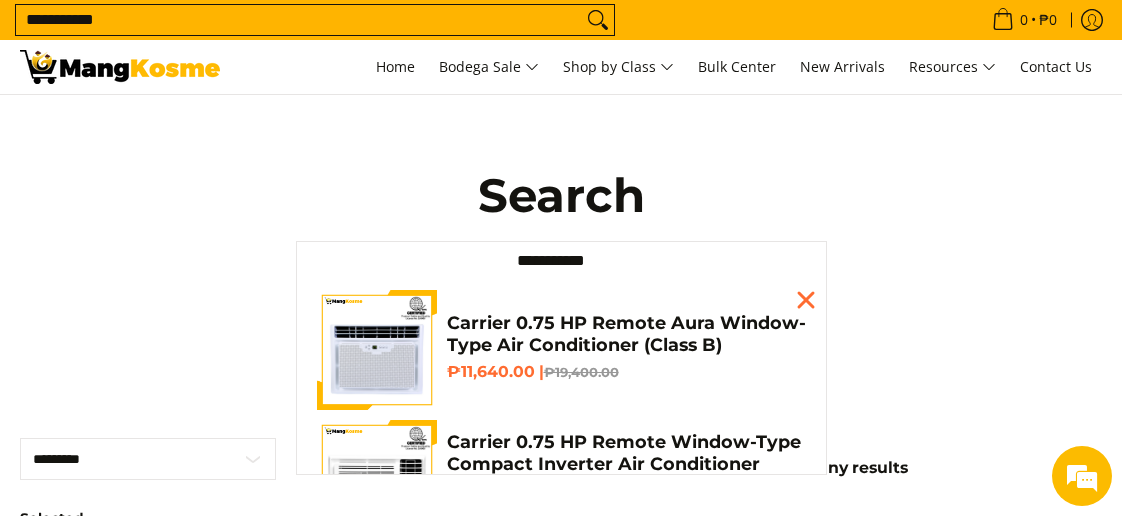 scroll, scrollTop: 0, scrollLeft: 0, axis: both 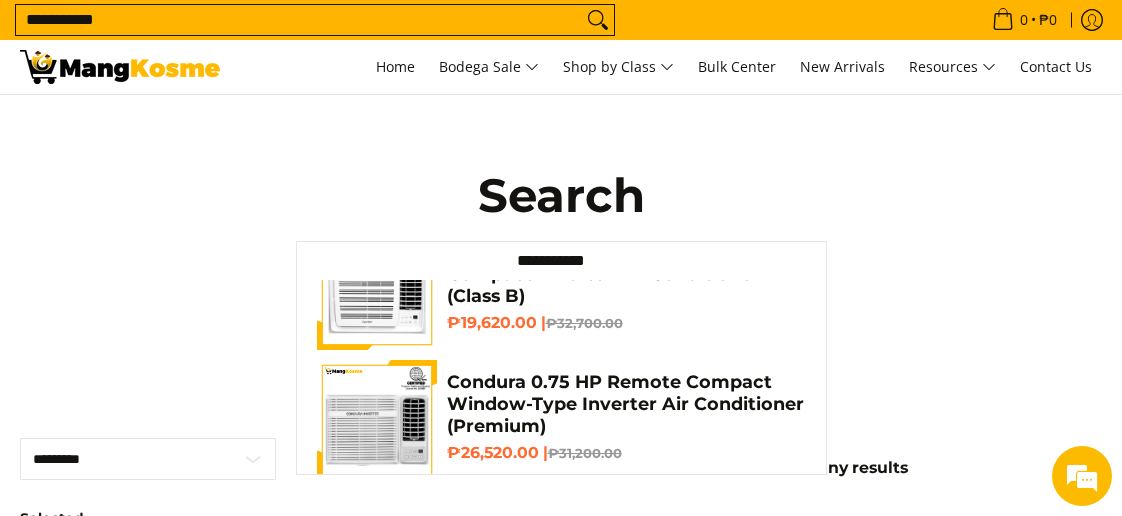 click on "**********" at bounding box center (561, 261) 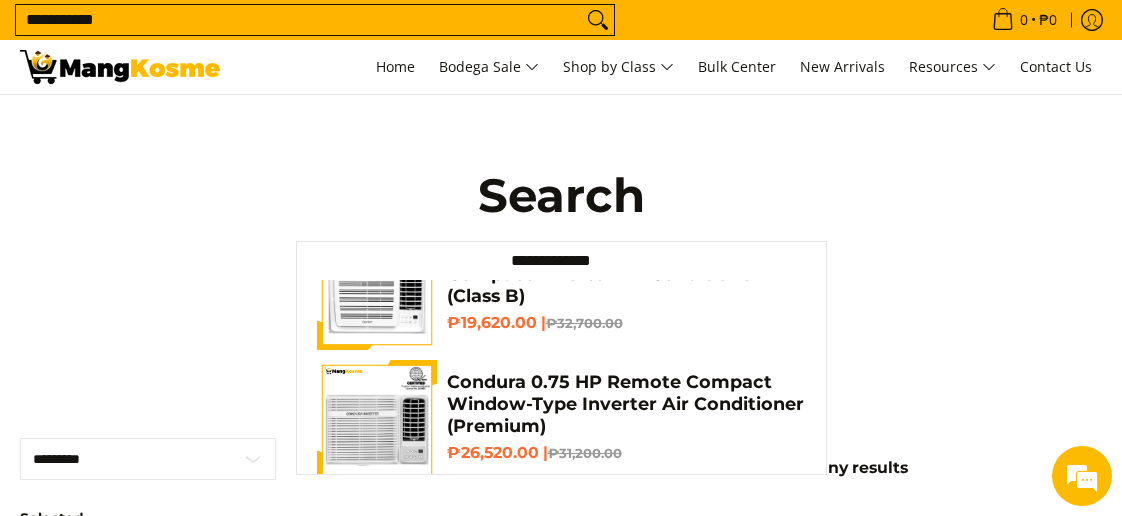 scroll, scrollTop: 0, scrollLeft: 0, axis: both 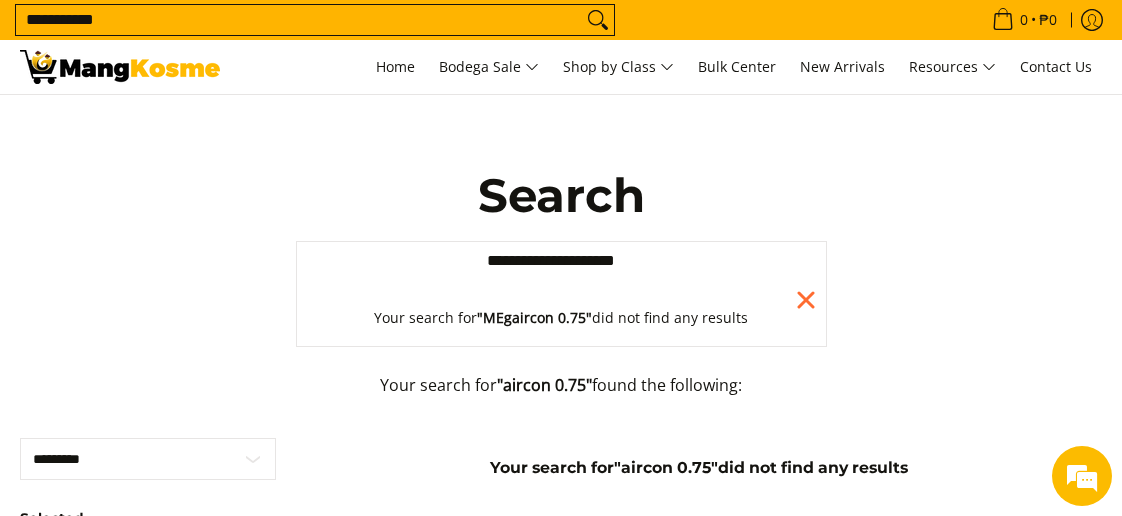 type on "**********" 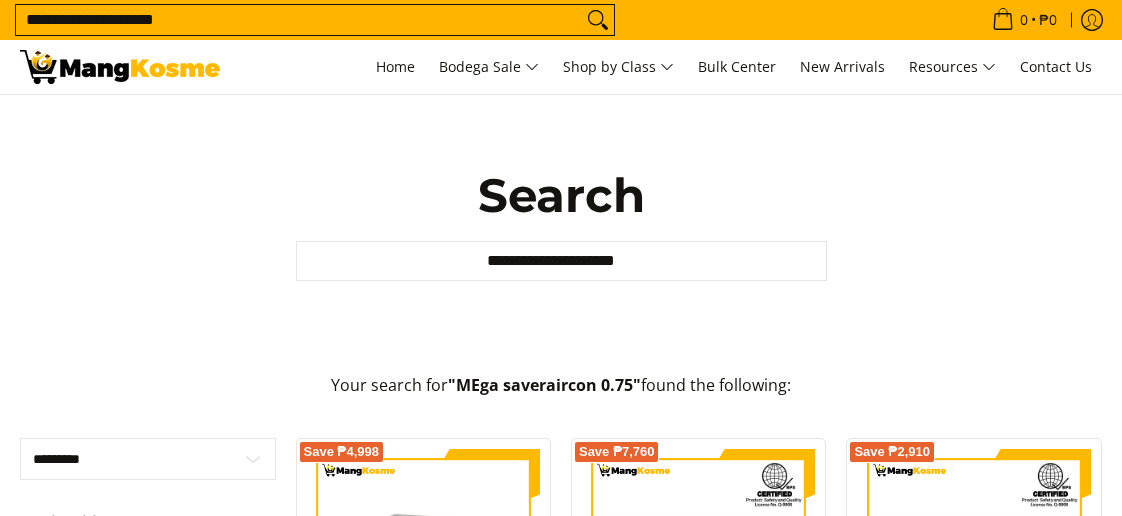 scroll, scrollTop: 0, scrollLeft: 0, axis: both 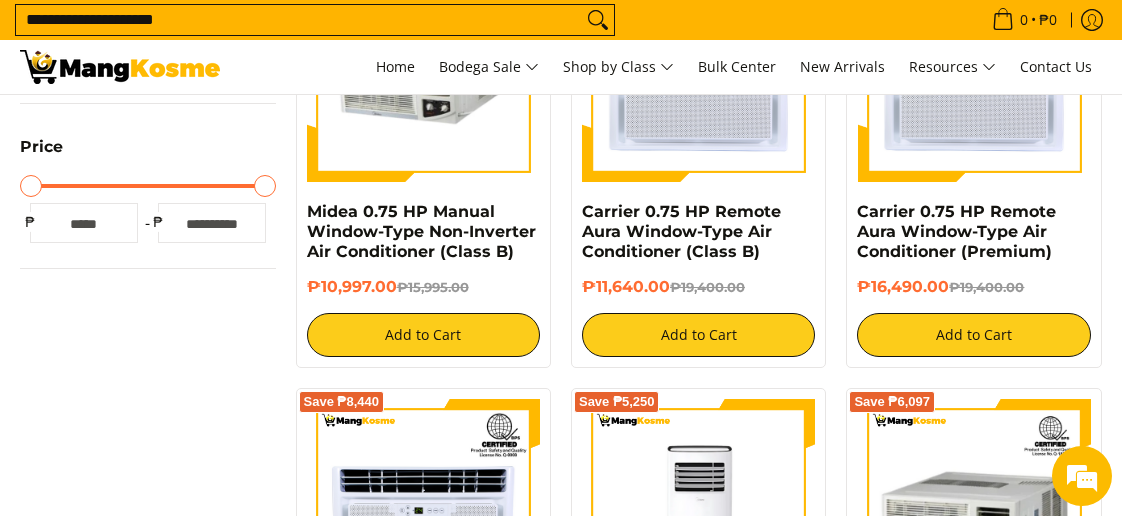 drag, startPoint x: 180, startPoint y: 213, endPoint x: 273, endPoint y: 224, distance: 93.64828 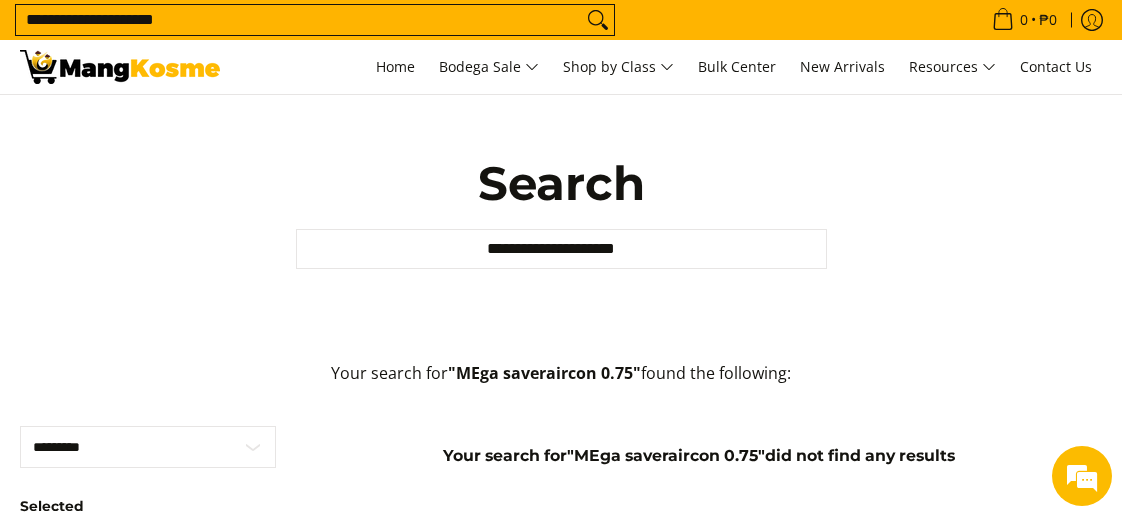 scroll, scrollTop: 0, scrollLeft: 0, axis: both 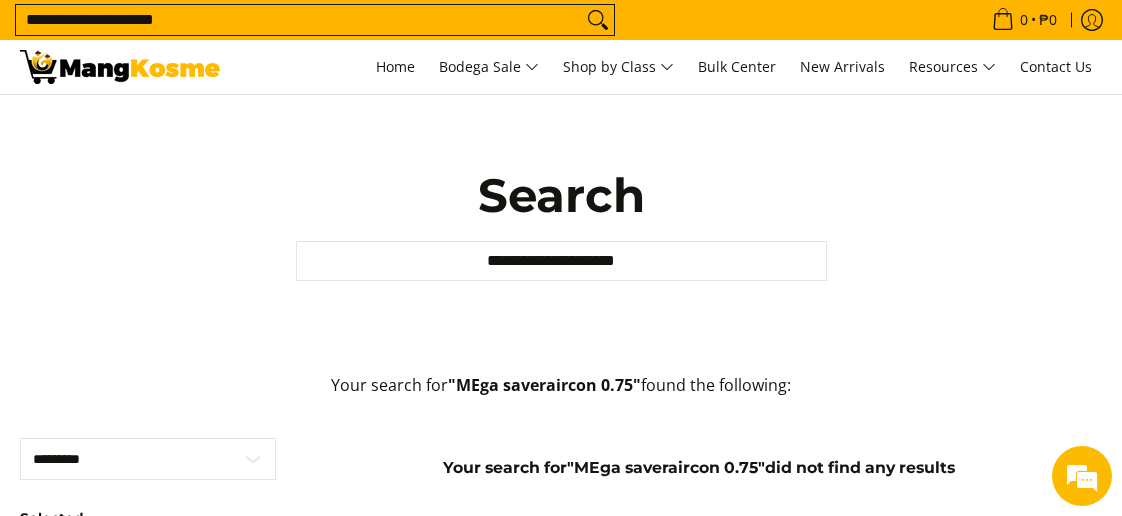 click on "**********" at bounding box center [561, 261] 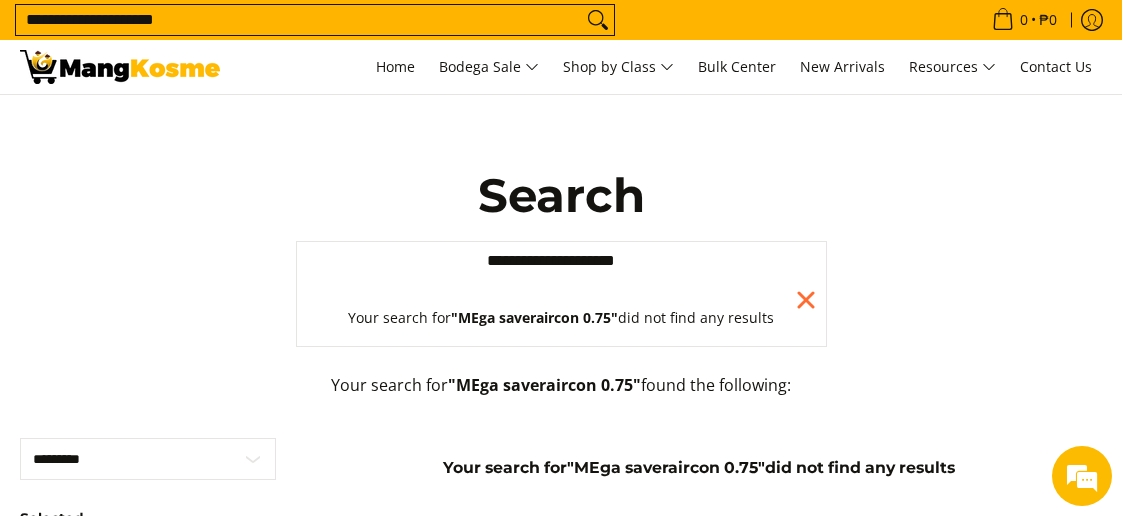 scroll, scrollTop: 0, scrollLeft: 0, axis: both 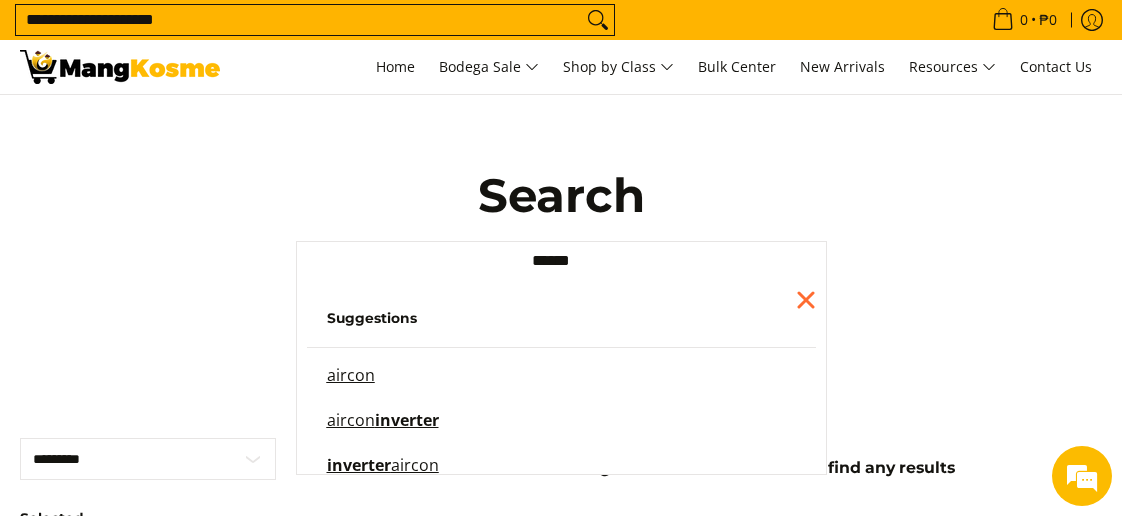 type on "******" 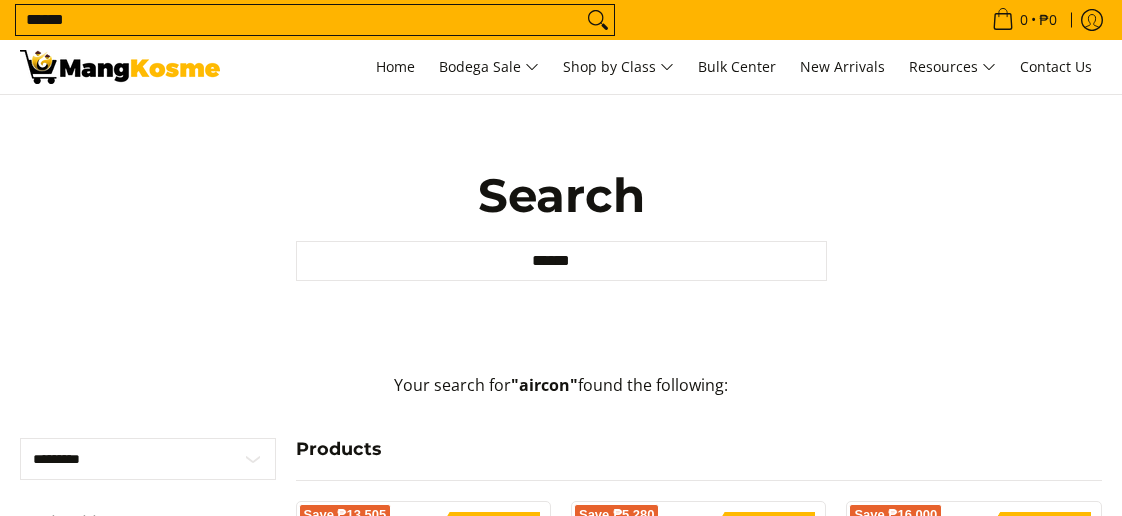 scroll, scrollTop: 300, scrollLeft: 0, axis: vertical 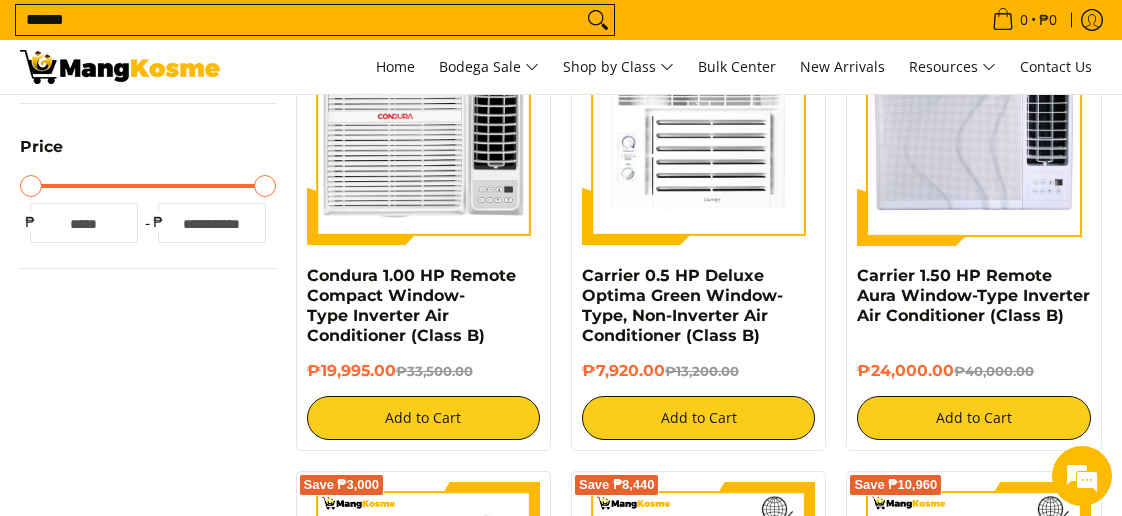 drag, startPoint x: 180, startPoint y: 225, endPoint x: 250, endPoint y: 223, distance: 70.028564 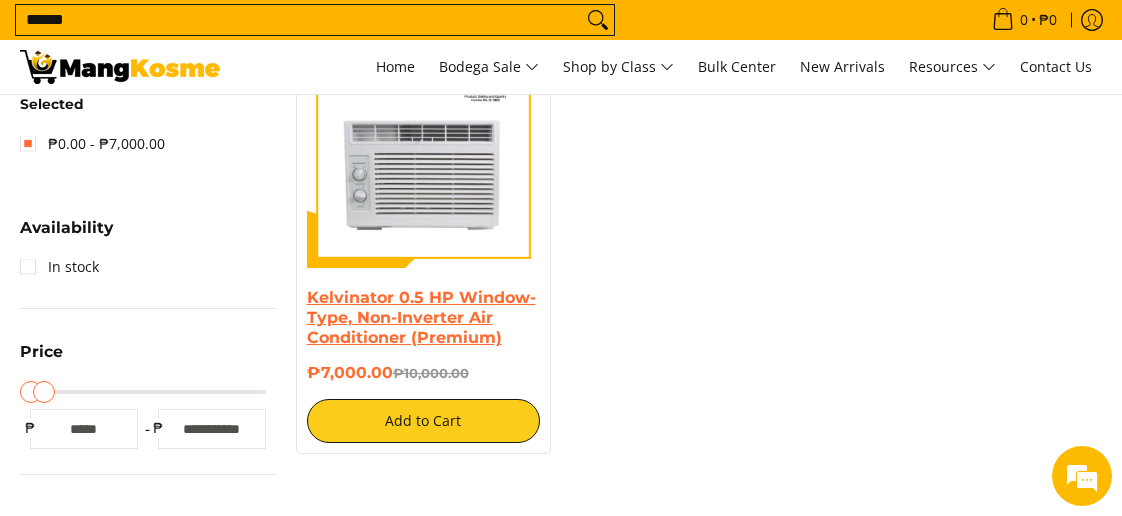 scroll, scrollTop: 378, scrollLeft: 0, axis: vertical 